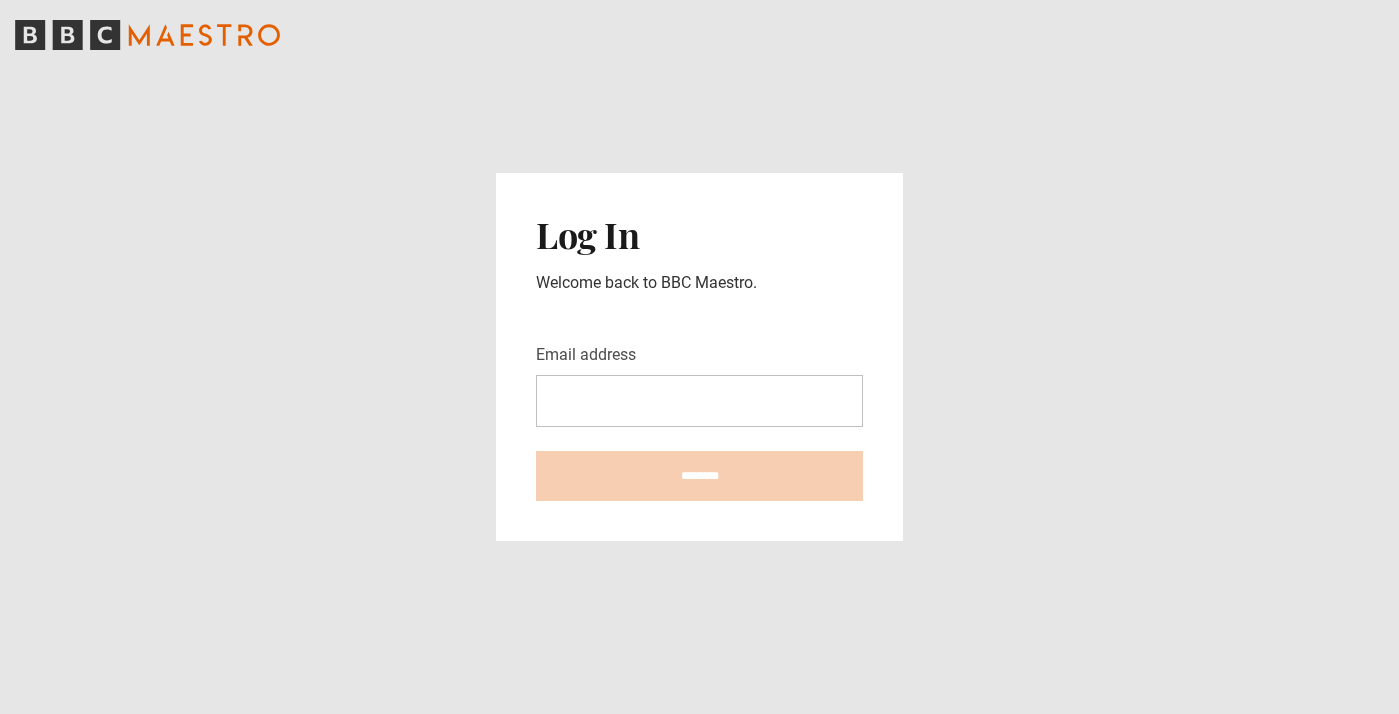 scroll, scrollTop: 0, scrollLeft: 0, axis: both 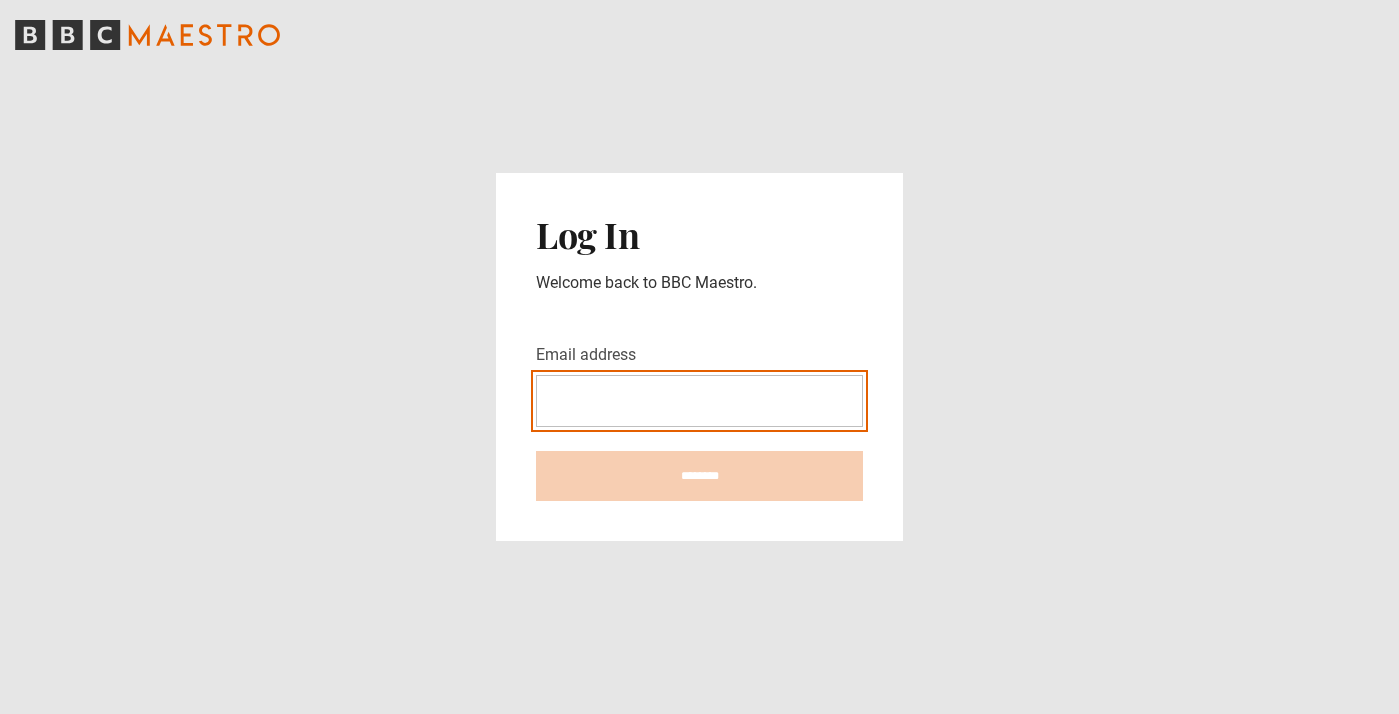 type on "**********" 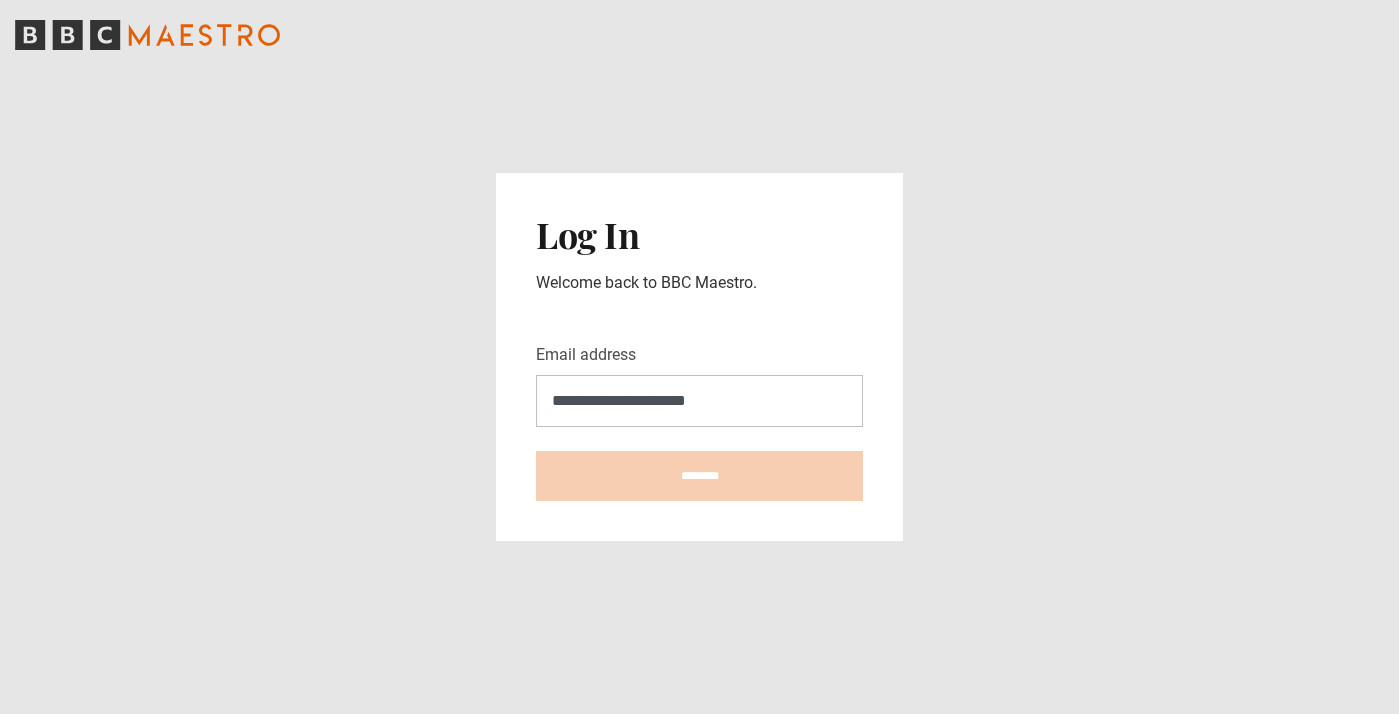 click on "********" at bounding box center (699, 476) 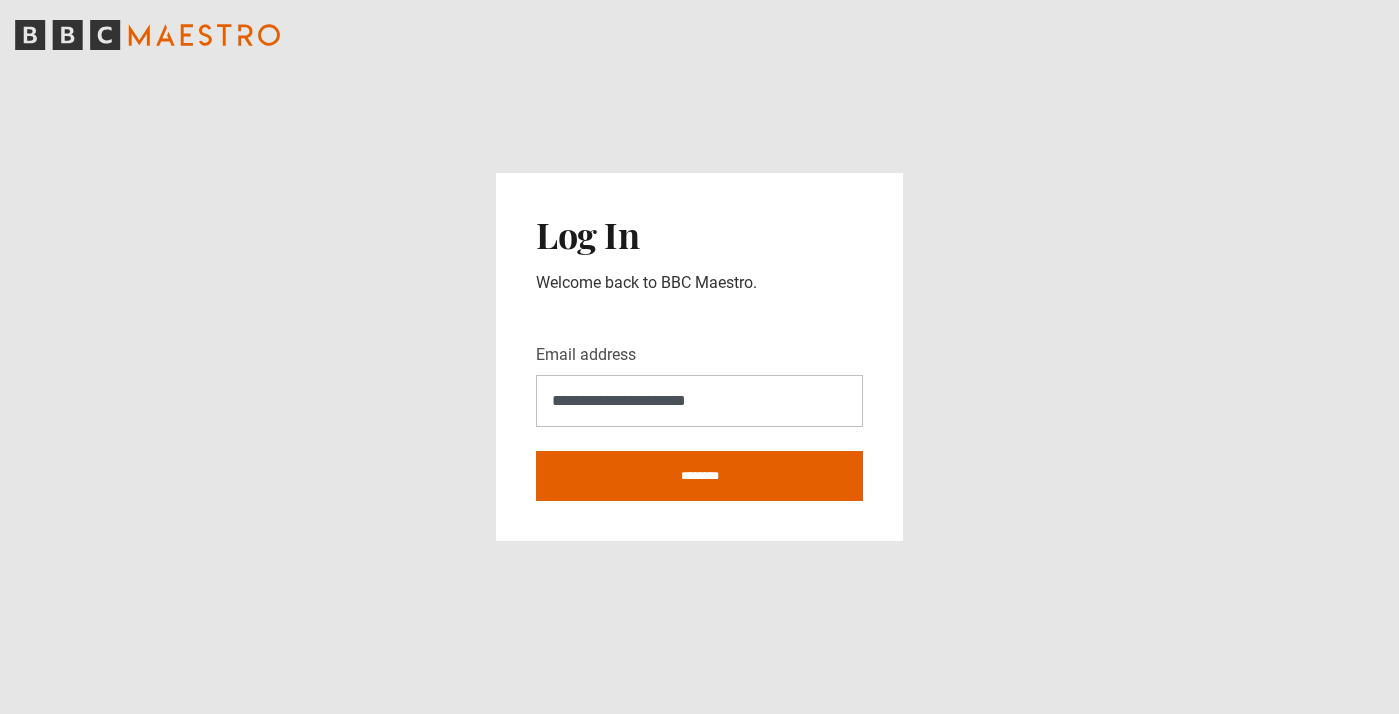 type on "**********" 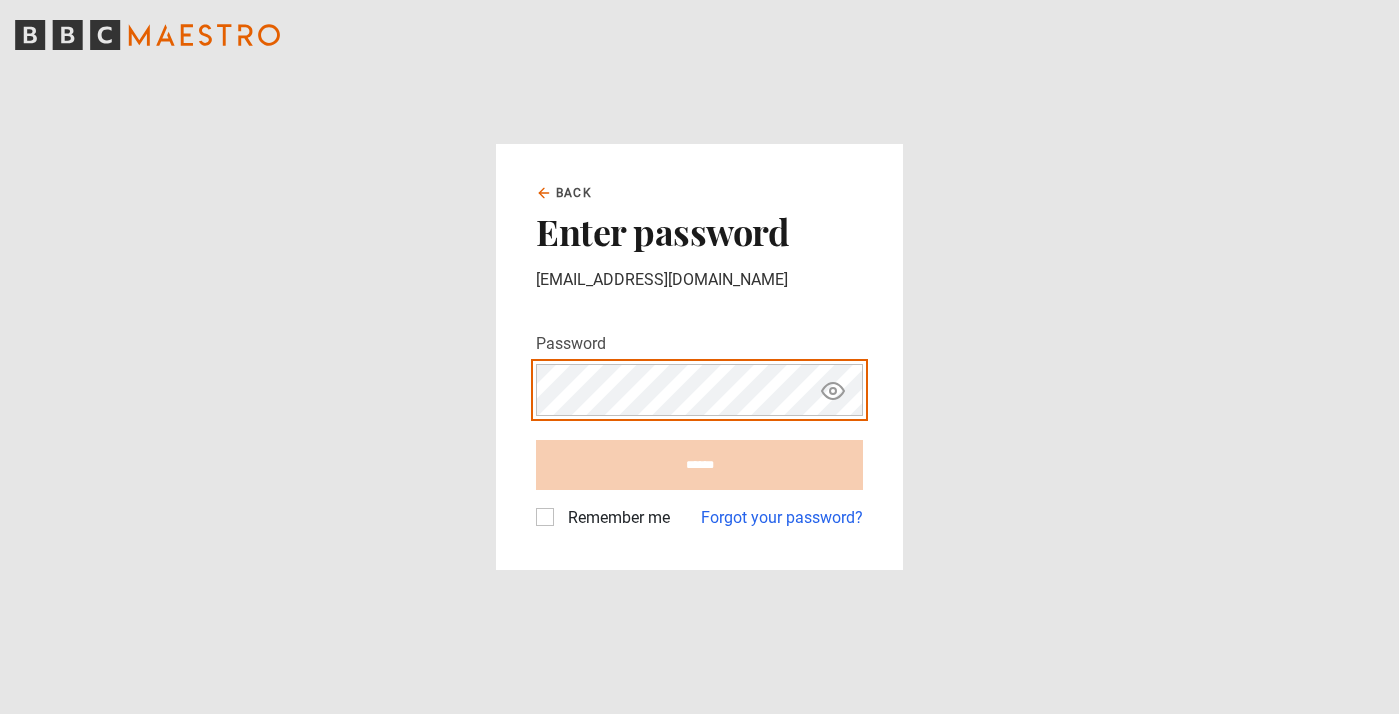 scroll, scrollTop: 0, scrollLeft: 0, axis: both 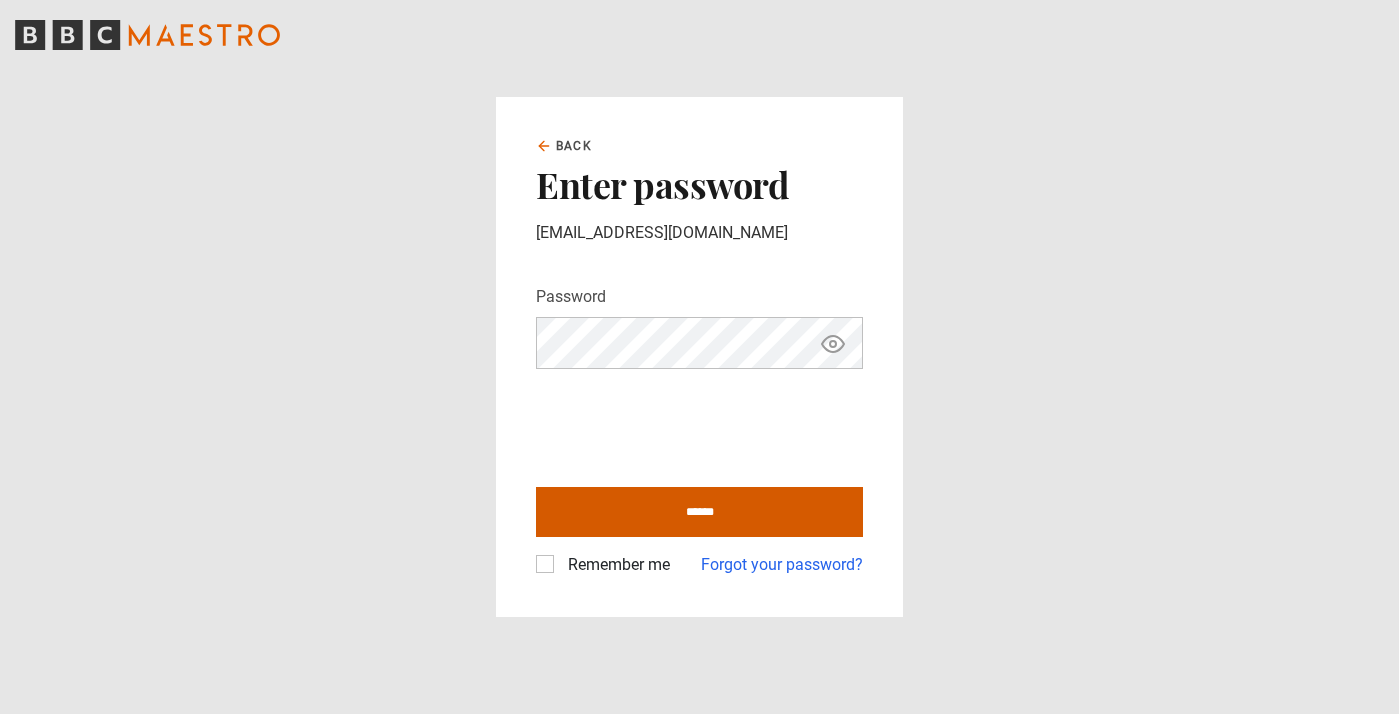 click on "******" at bounding box center [699, 512] 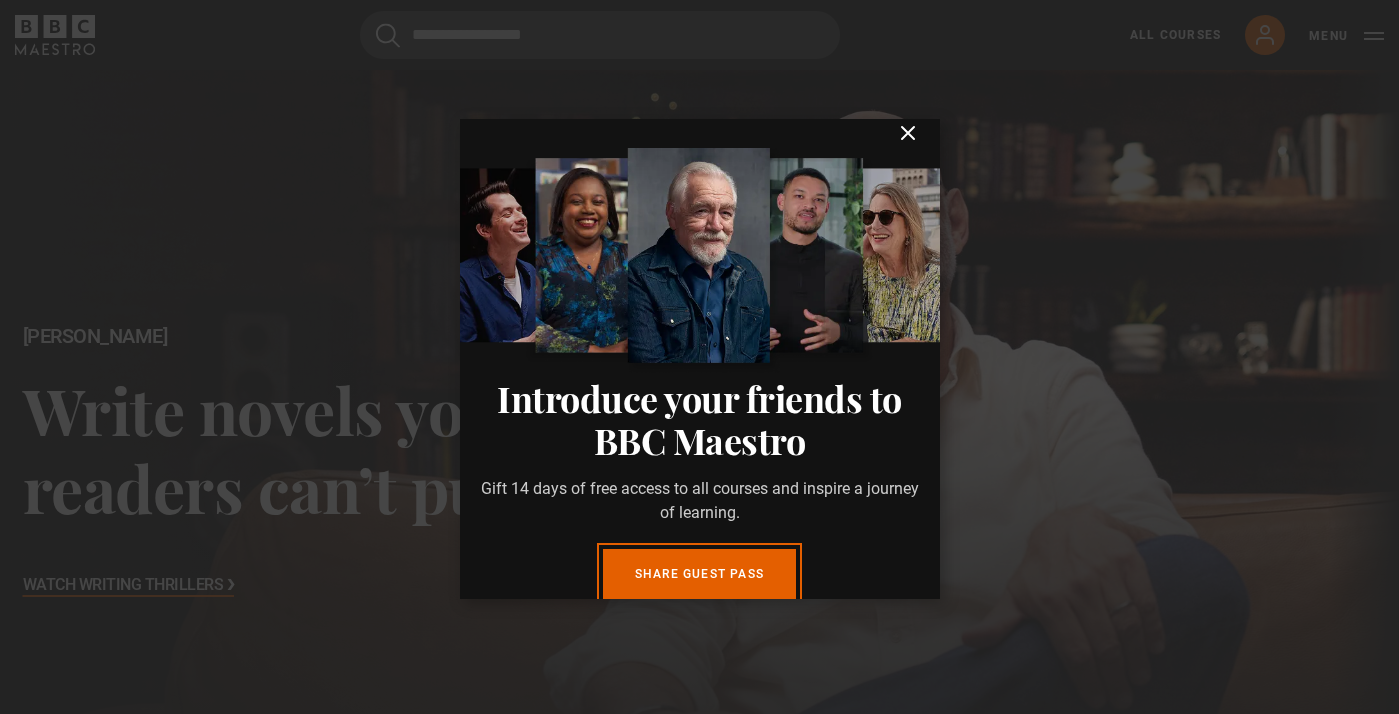 scroll, scrollTop: 680, scrollLeft: 0, axis: vertical 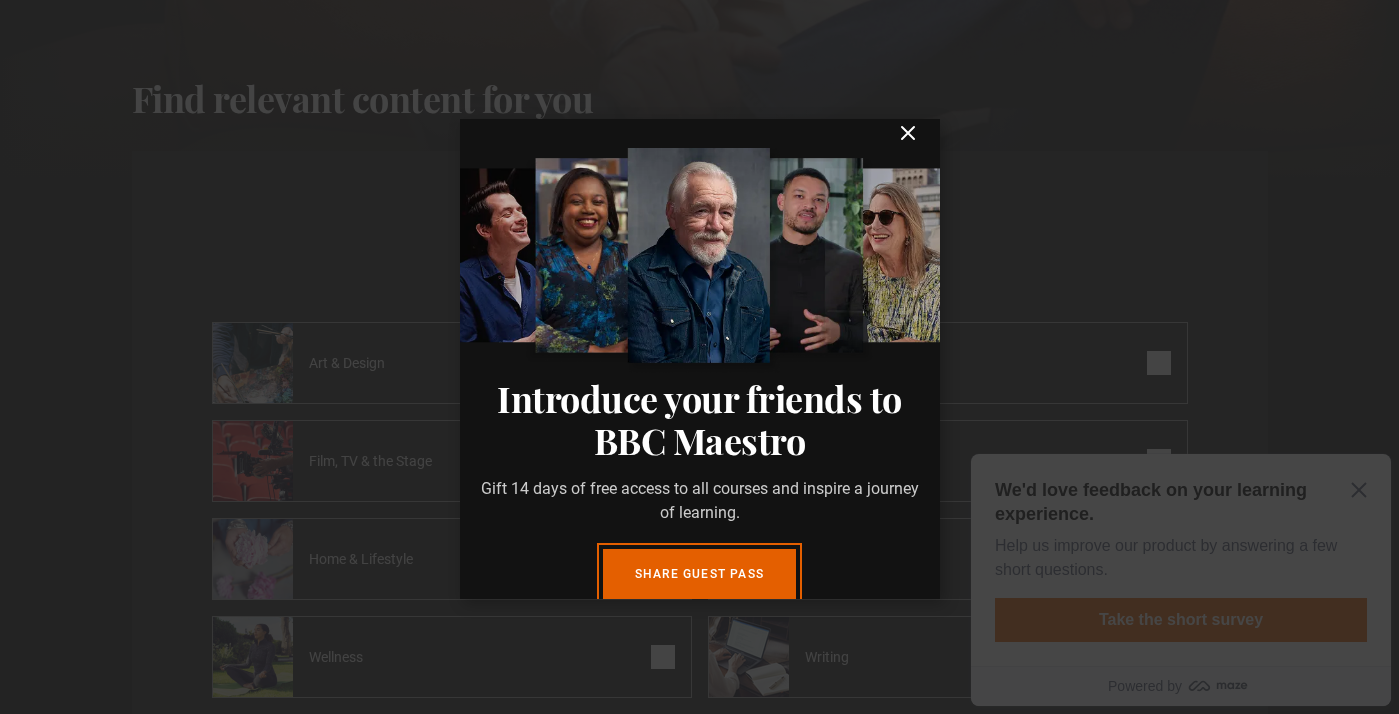 click 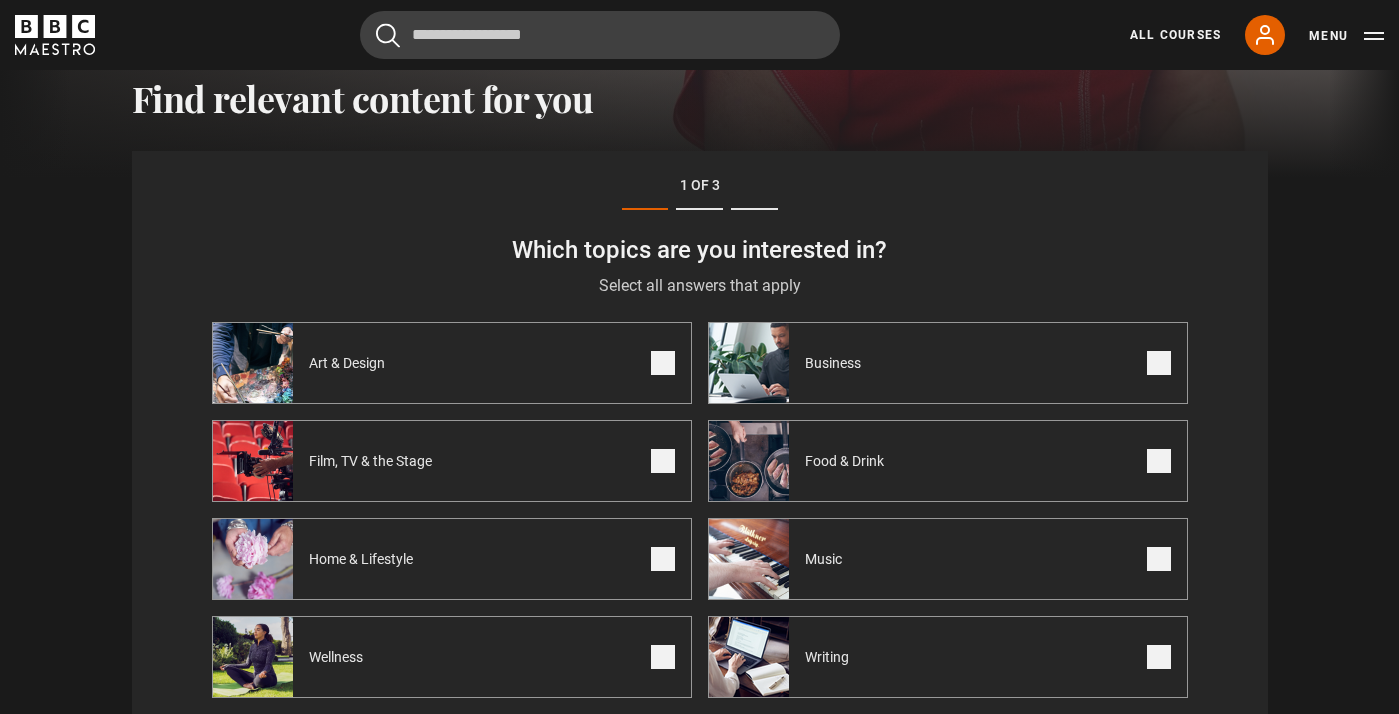 click on "Jo Malone CBE
Discover the scent of success
Watch
Think Like an Entrepreneur ❯
Find relevant content for you
Step  1 of 3
Which topics are you interested in?
Select all answers that apply
Select the topics you are interested in
Art & Design
Business
Film, TV & the Stage
Food & Drink
Home & Lifestyle" at bounding box center (699, 2165) 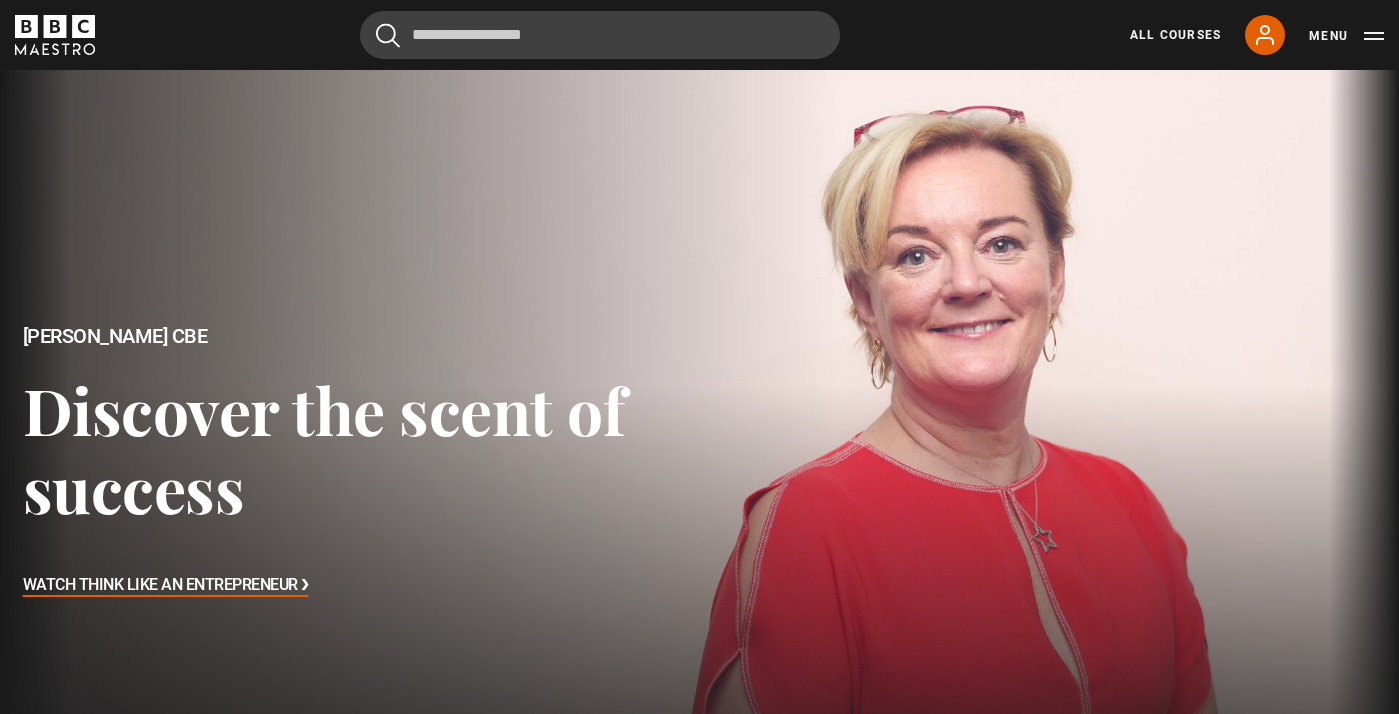 scroll, scrollTop: 0, scrollLeft: 0, axis: both 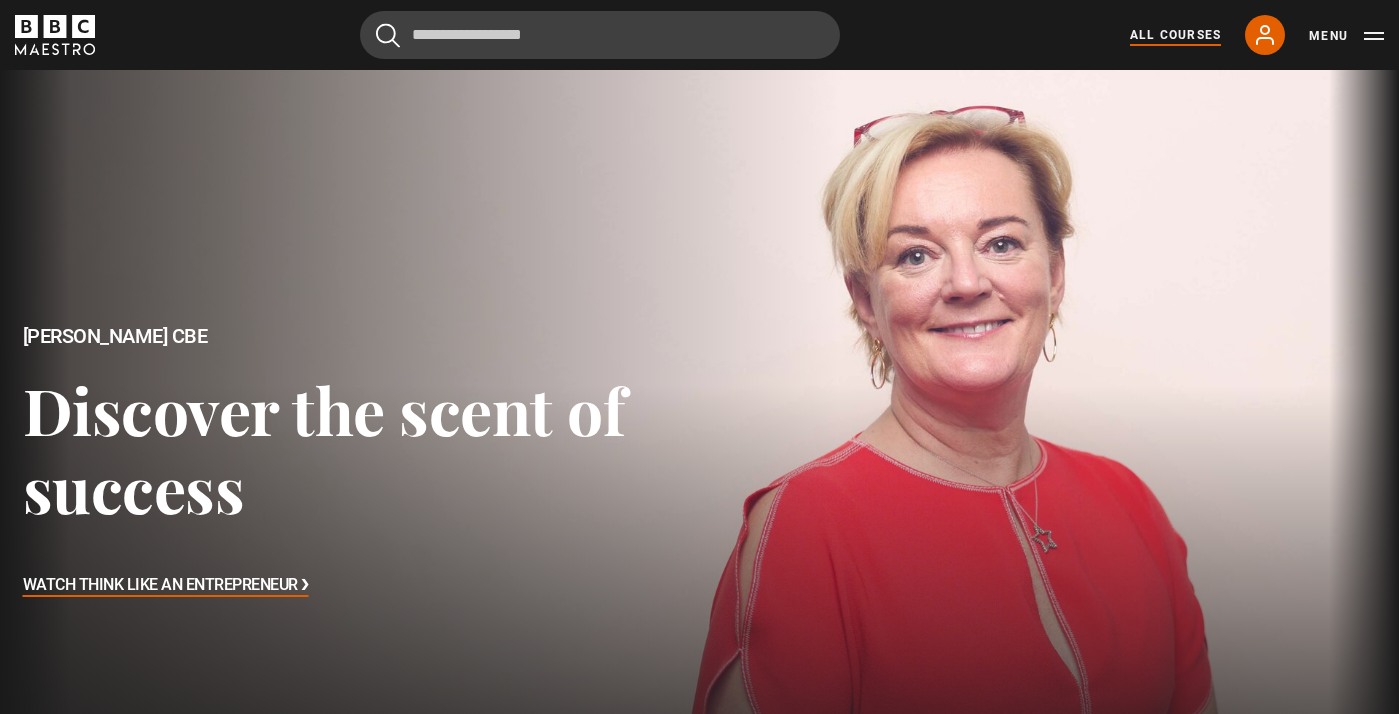 click on "All Courses" at bounding box center [1175, 35] 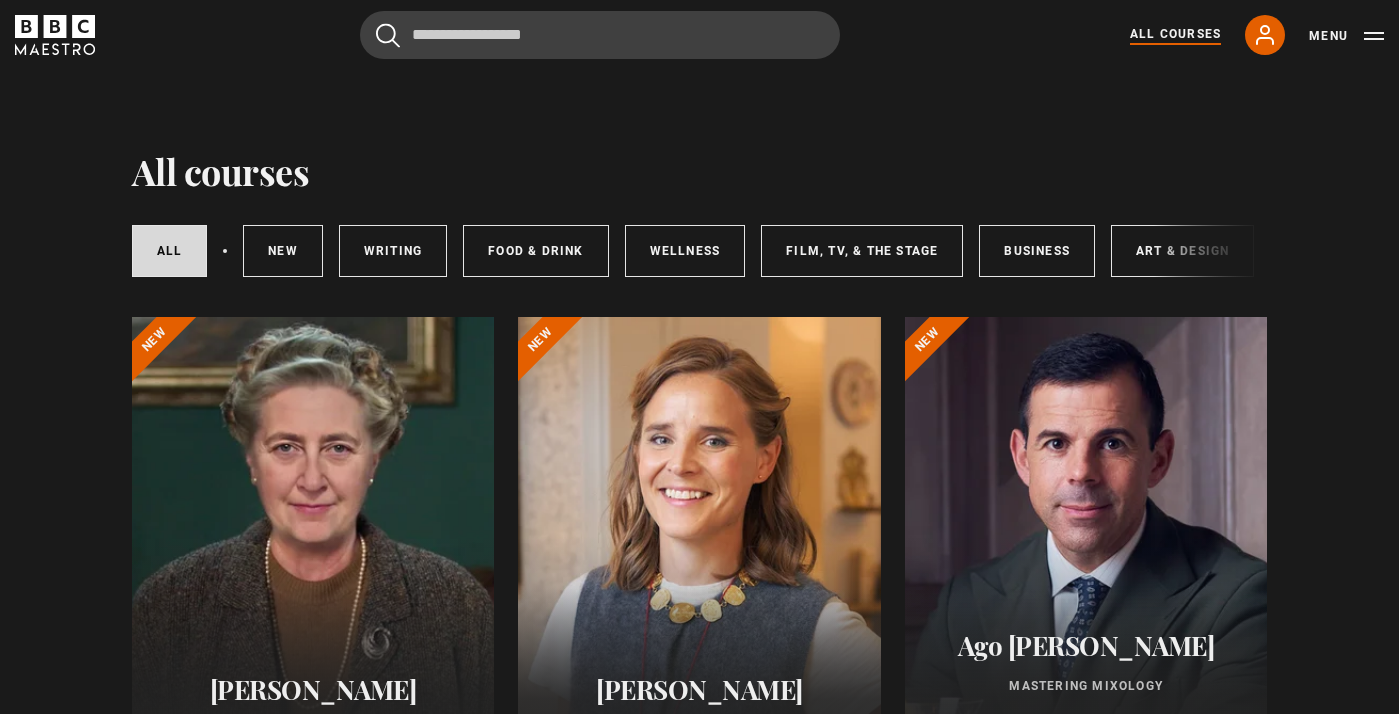 scroll, scrollTop: 0, scrollLeft: 0, axis: both 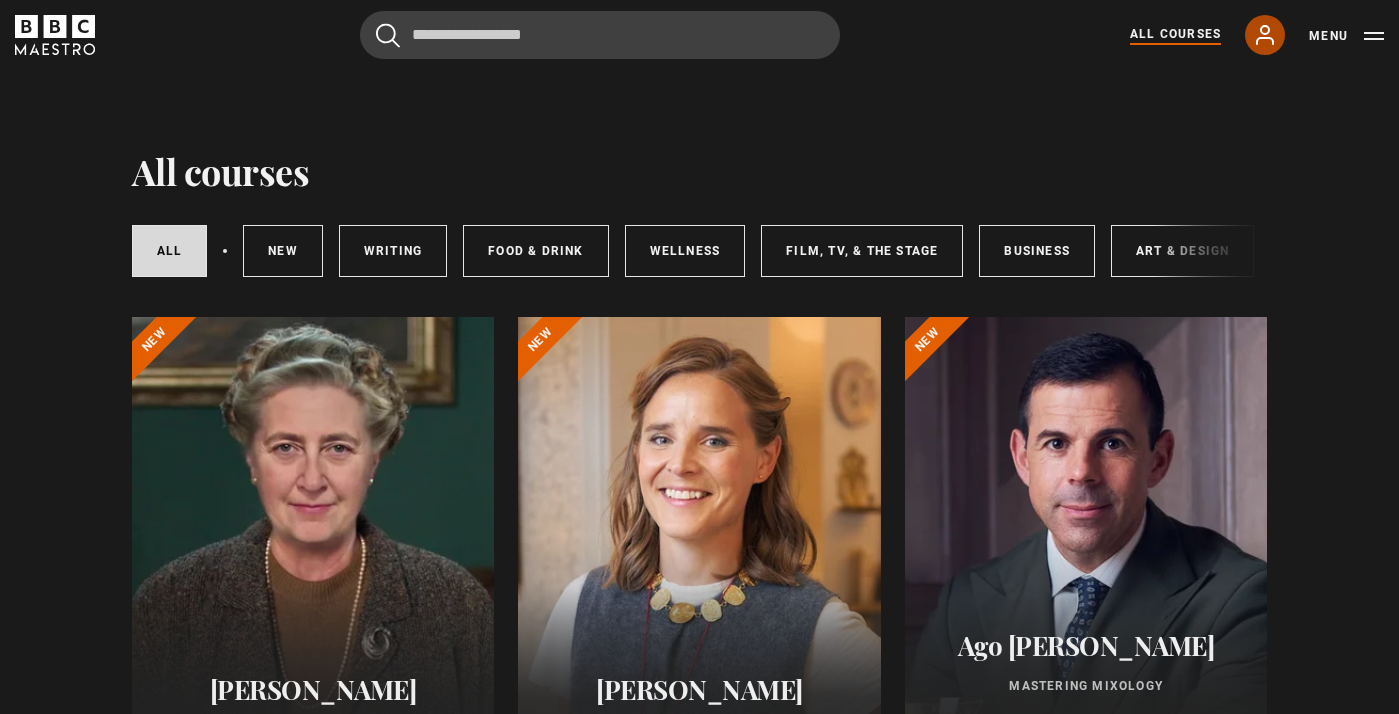click 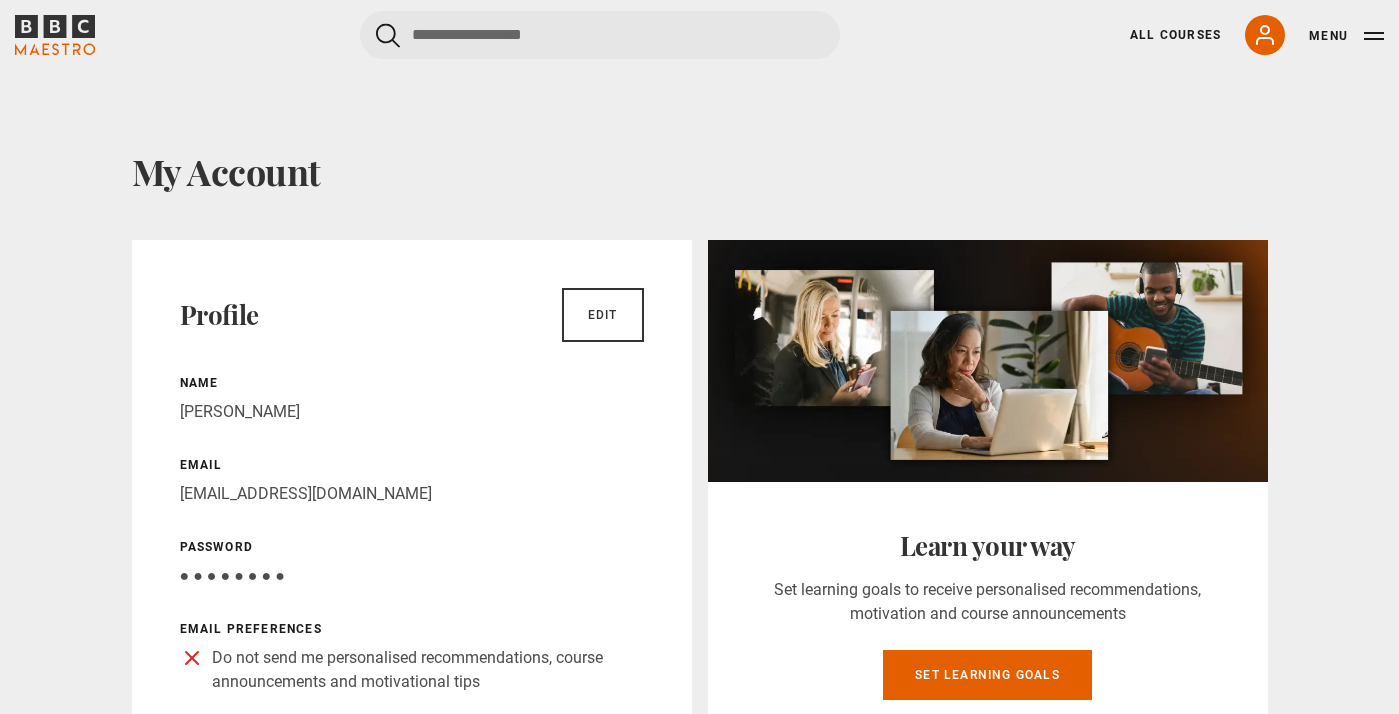 scroll, scrollTop: 0, scrollLeft: 0, axis: both 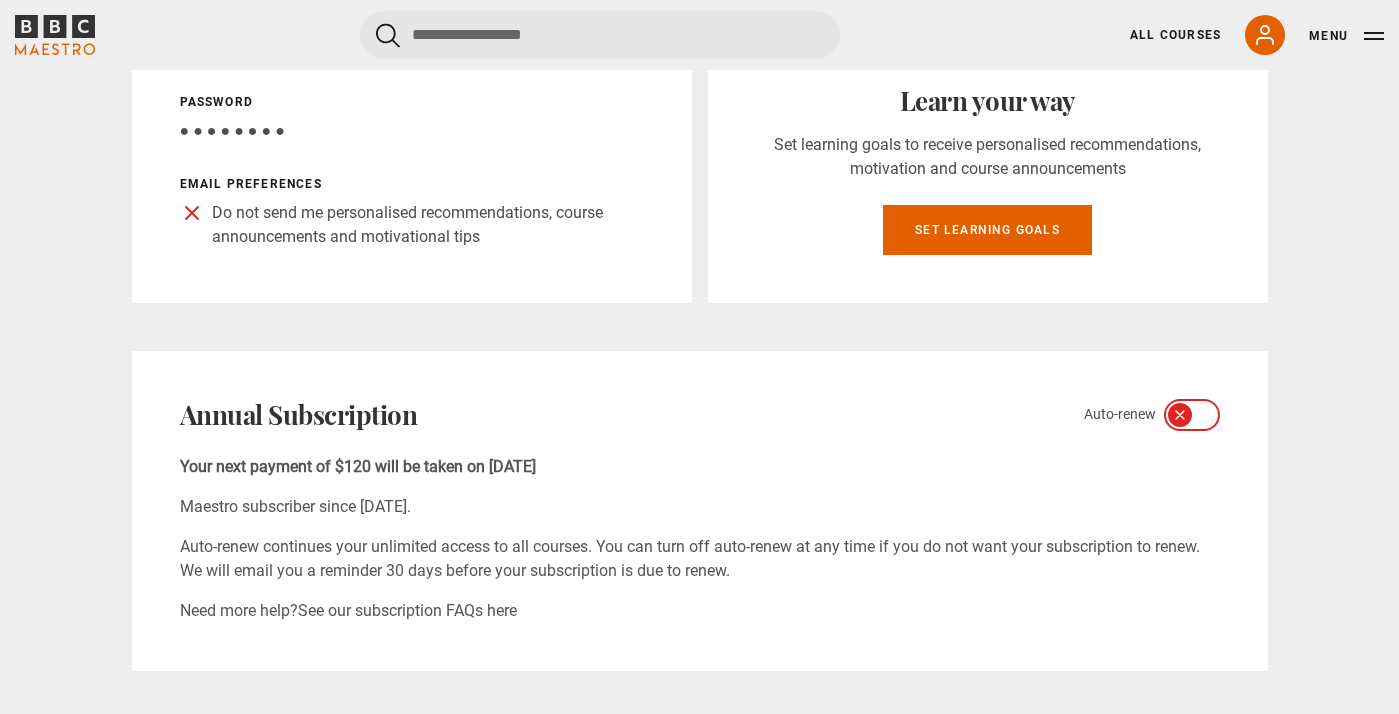 click 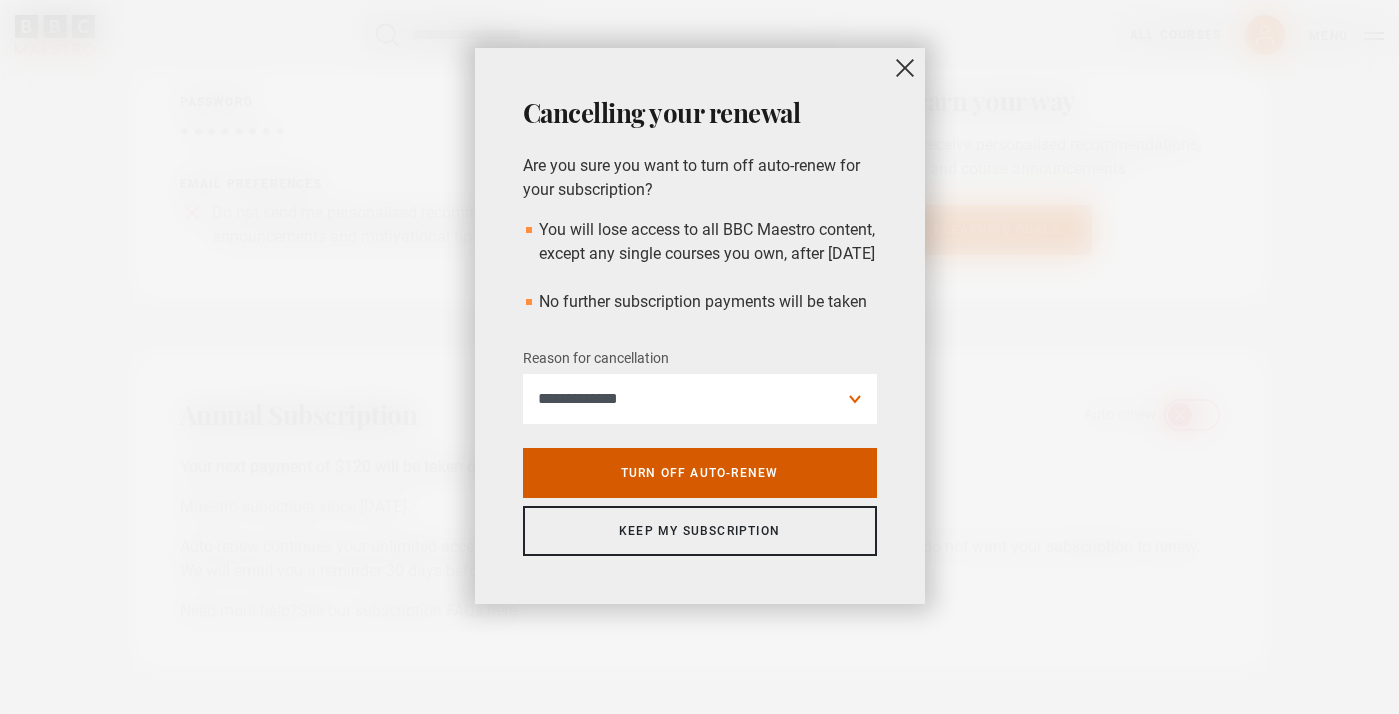 click on "Turn off auto-renew" at bounding box center [700, 473] 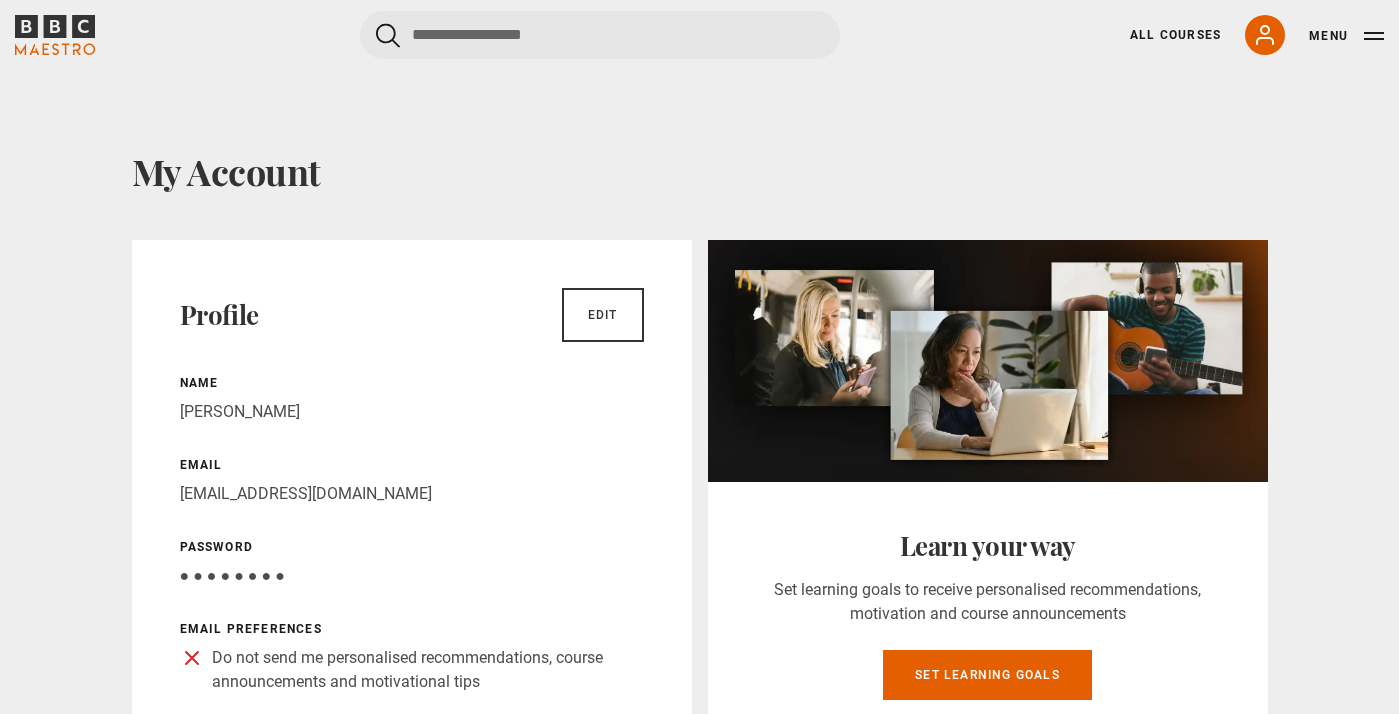 scroll, scrollTop: 0, scrollLeft: 0, axis: both 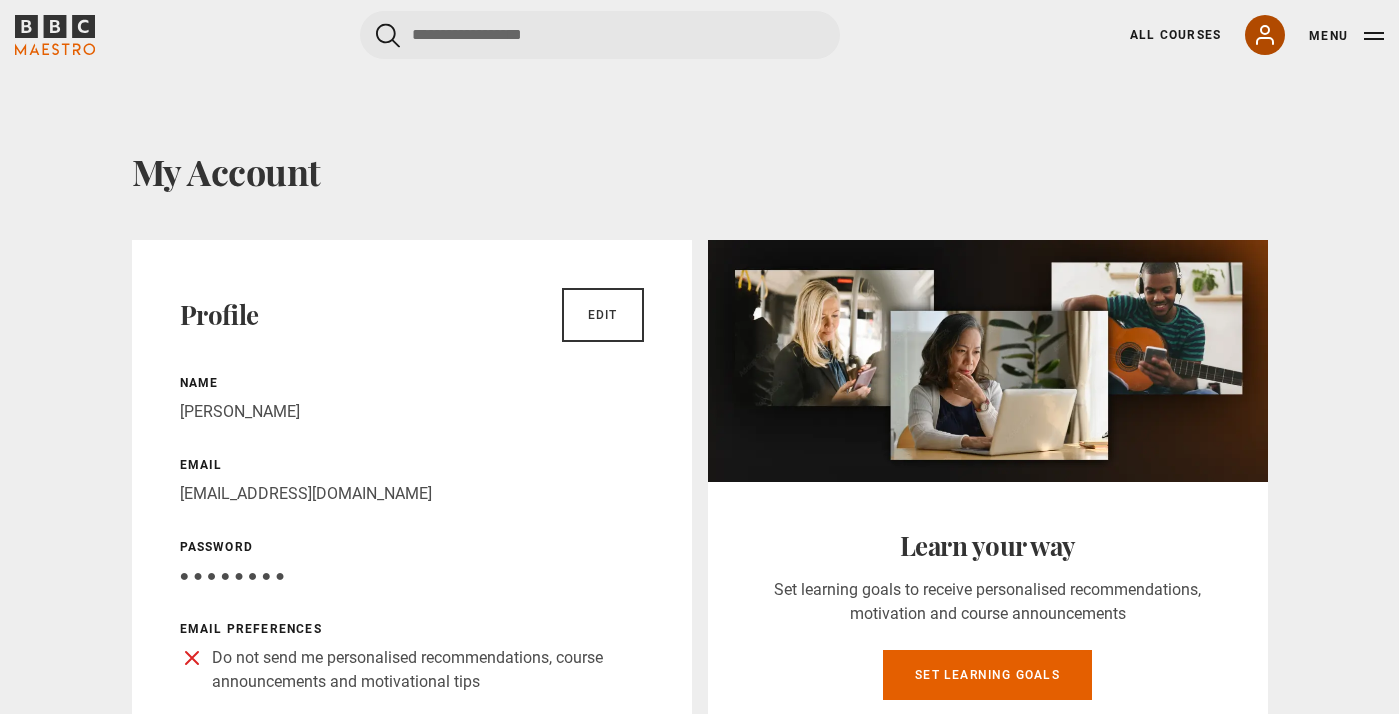 click 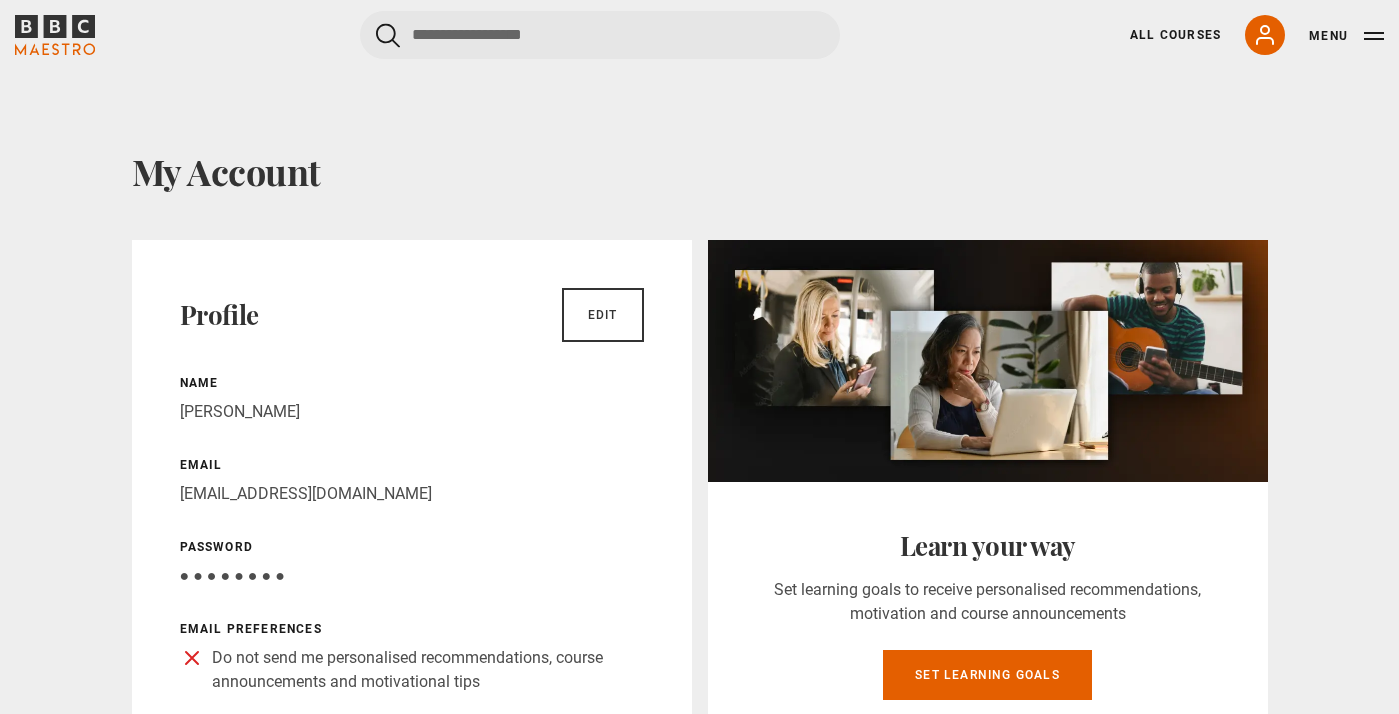 scroll, scrollTop: 0, scrollLeft: 0, axis: both 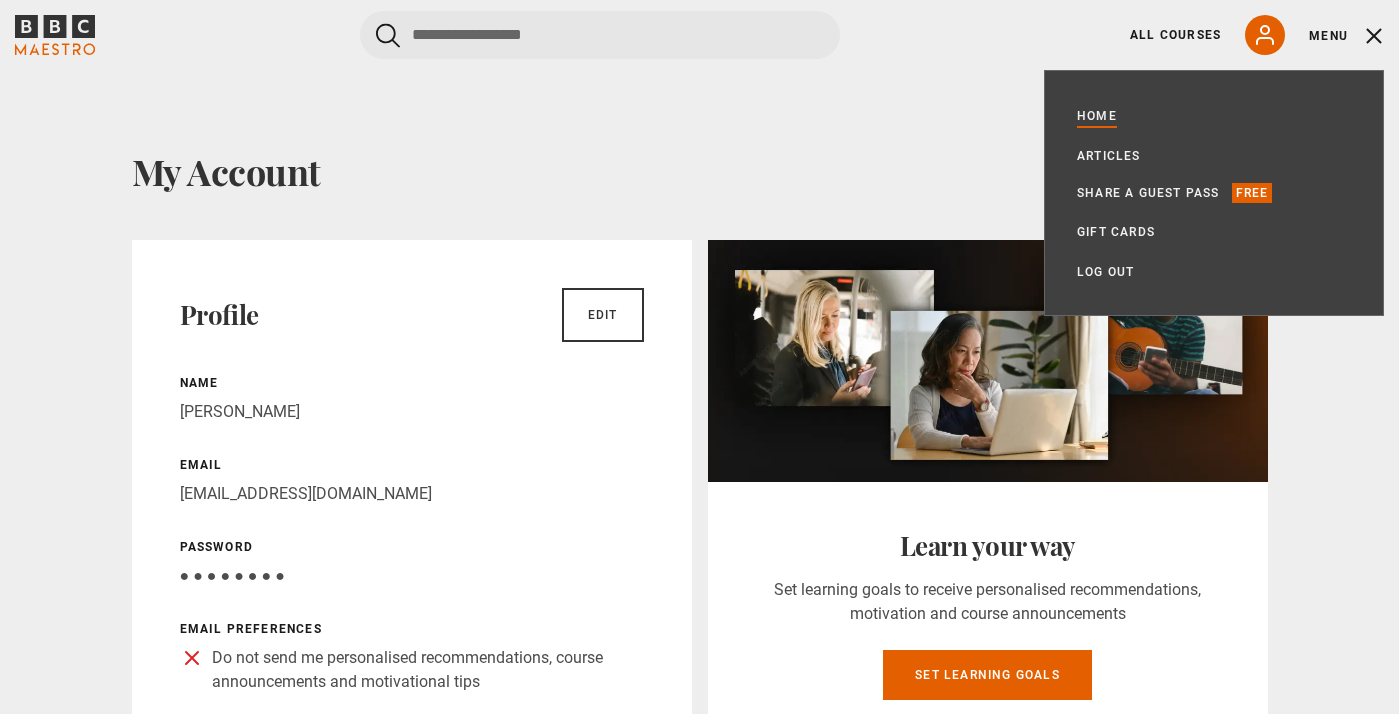 click on "Home" at bounding box center (1097, 116) 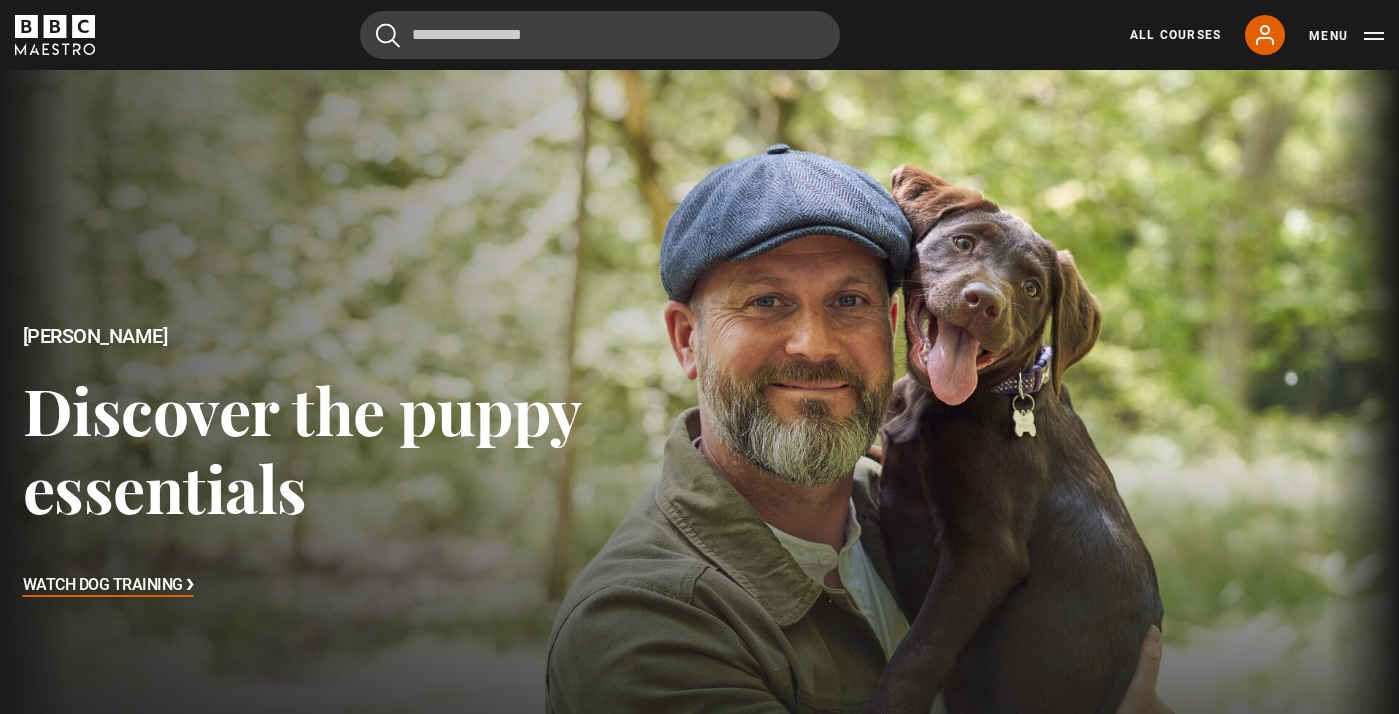 scroll, scrollTop: 680, scrollLeft: 0, axis: vertical 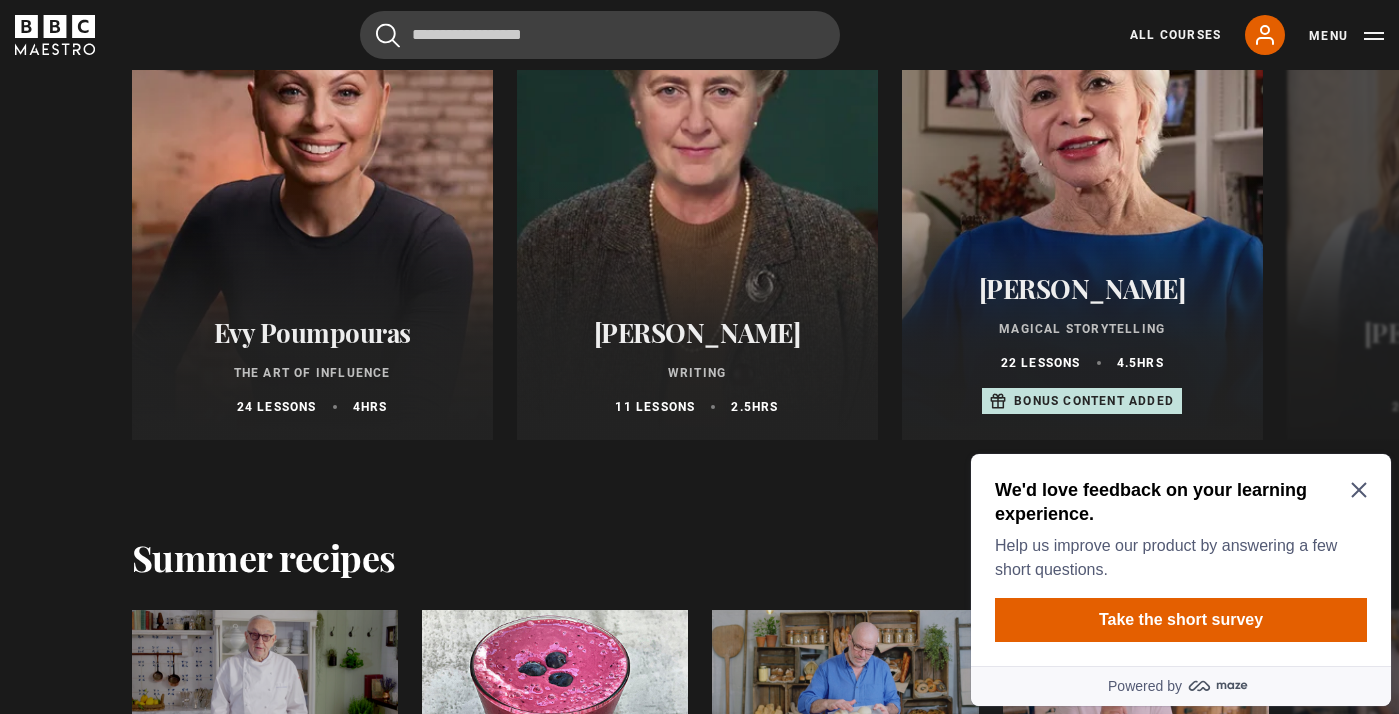 click 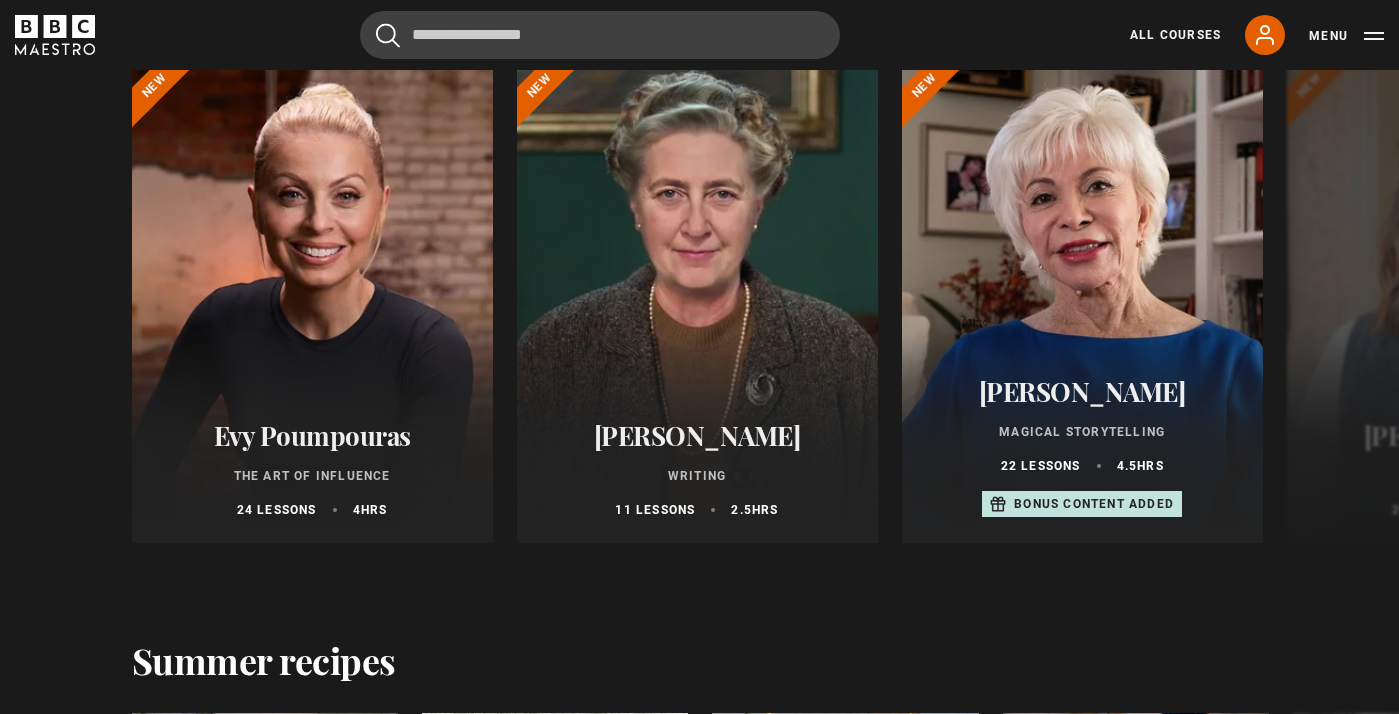 scroll, scrollTop: 2592, scrollLeft: 0, axis: vertical 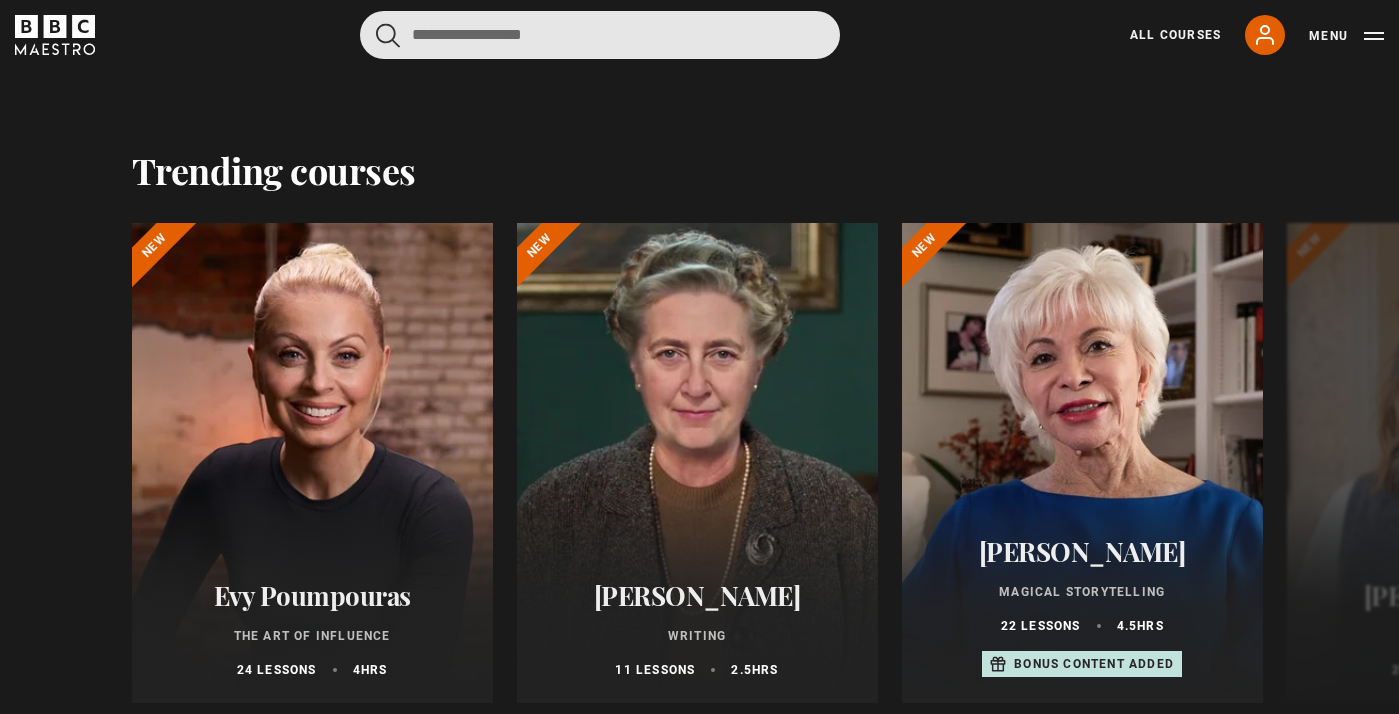 click at bounding box center [600, 35] 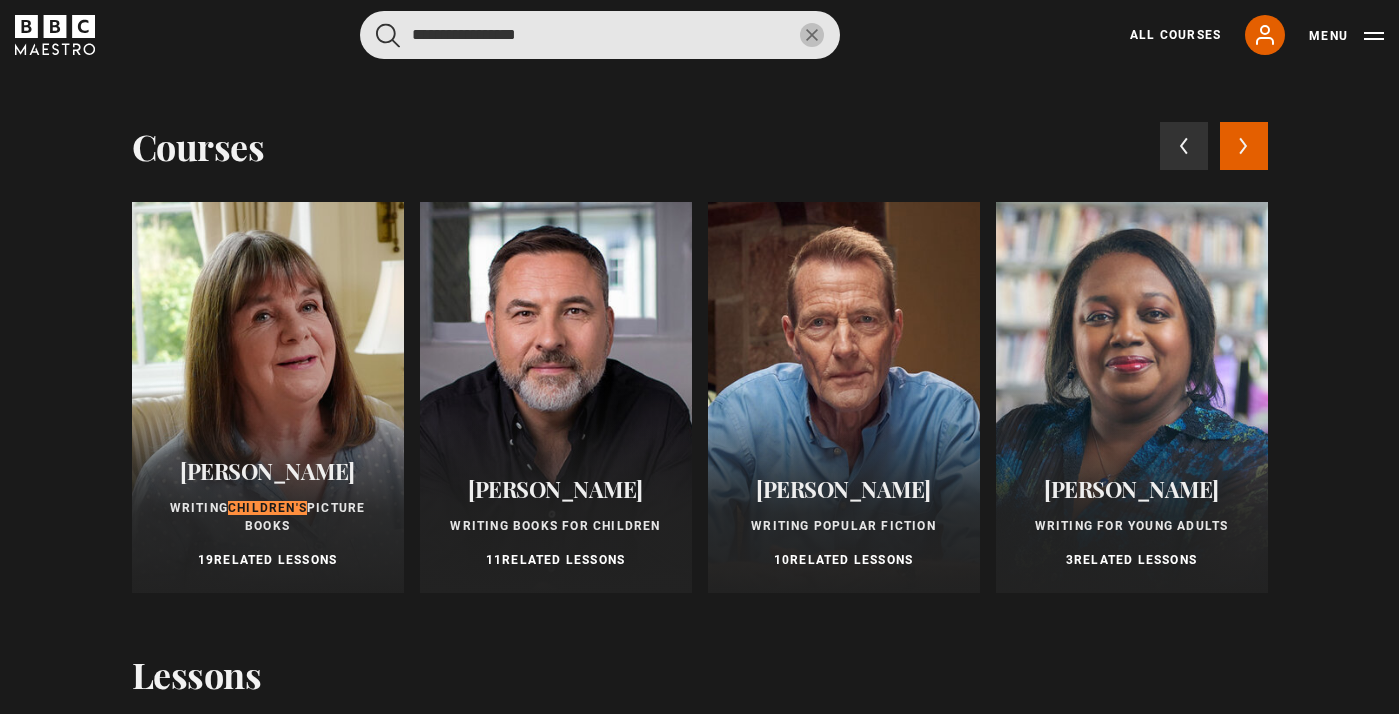 type on "**********" 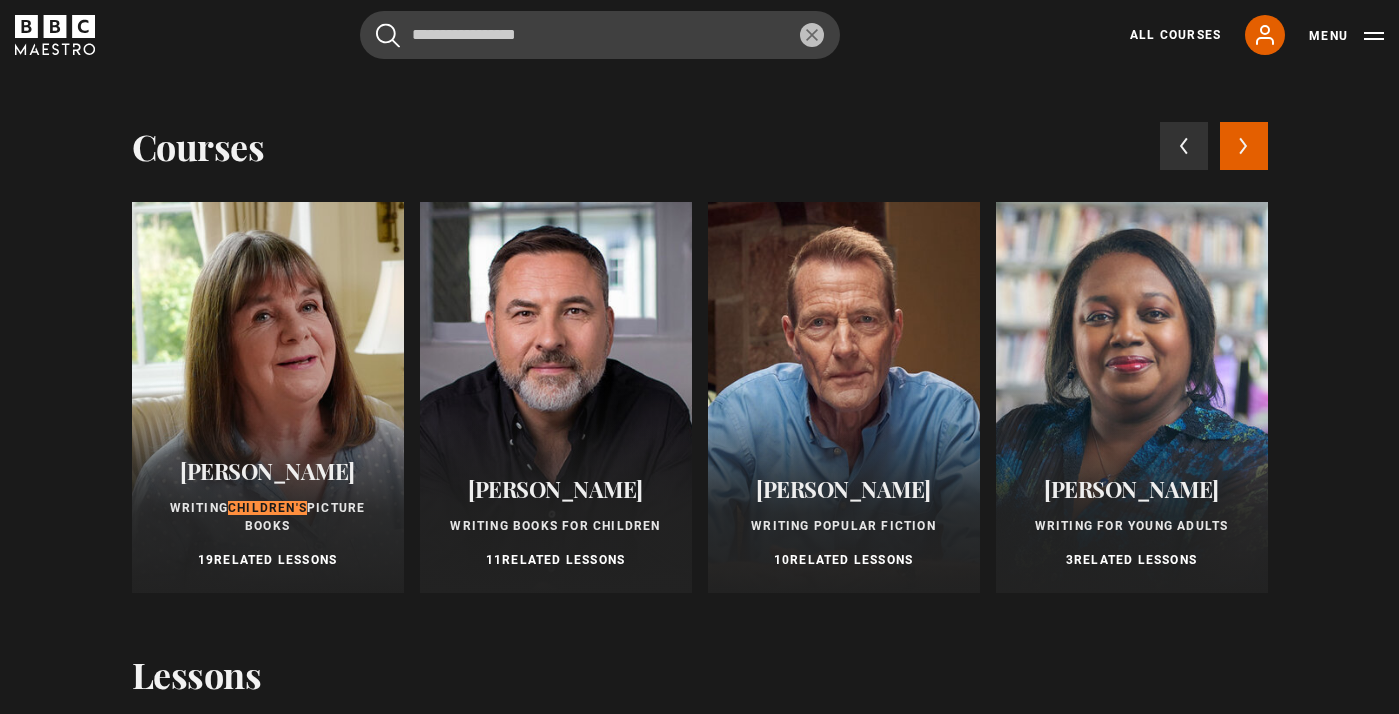 click on "[PERSON_NAME]" at bounding box center [267, 471] 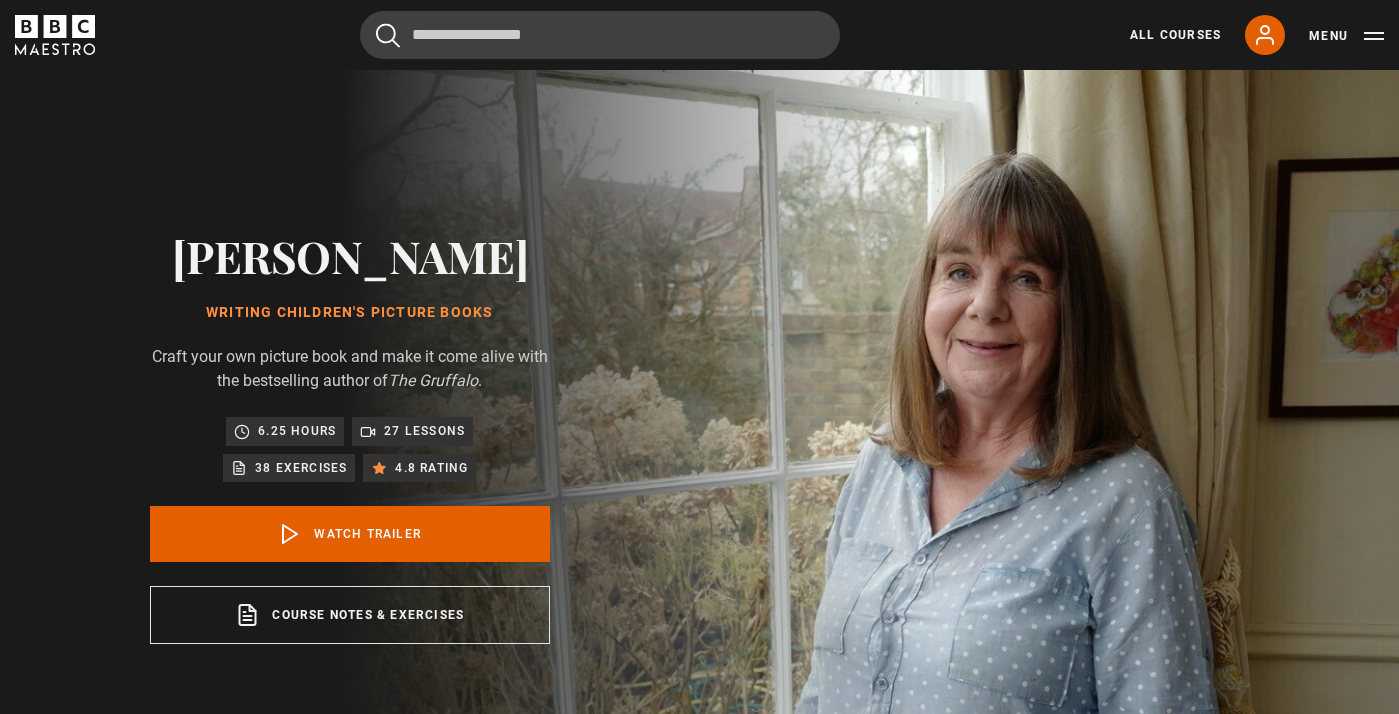 scroll, scrollTop: 0, scrollLeft: 0, axis: both 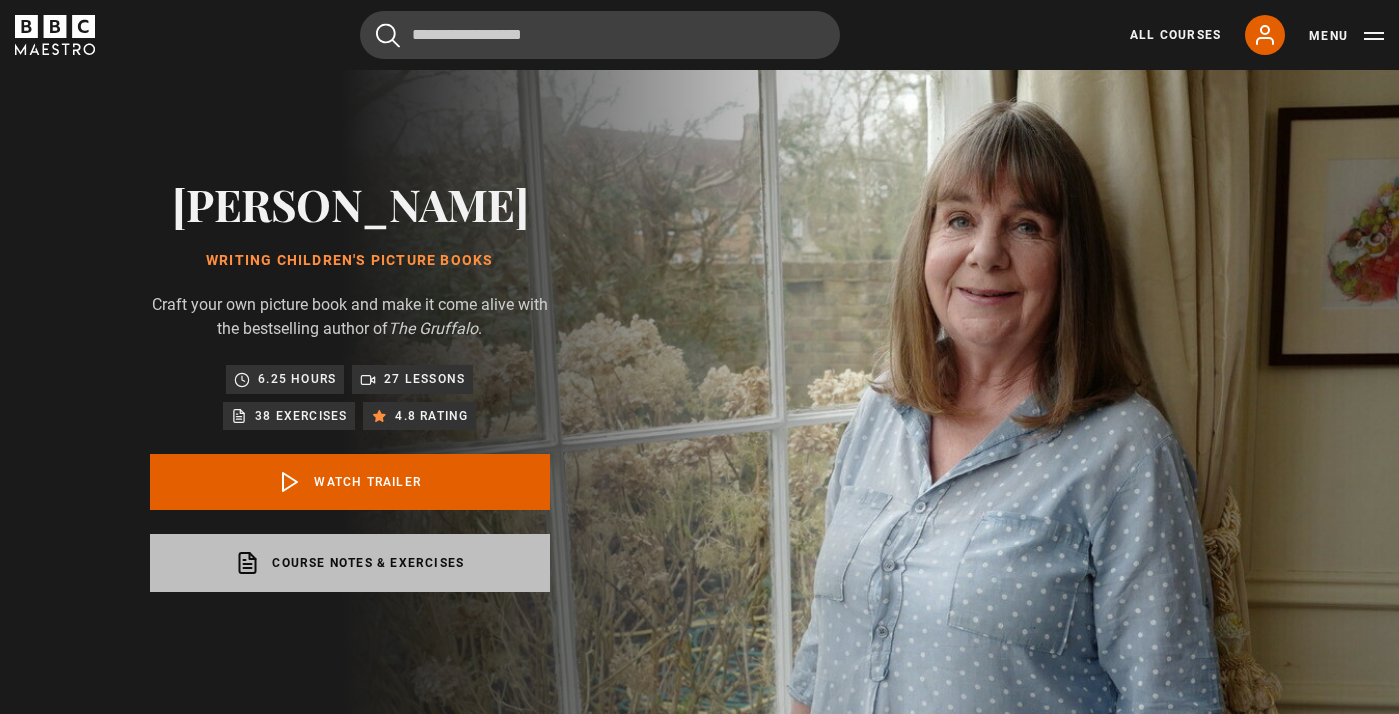 click on "Course notes & exercises
opens in a new tab" at bounding box center [350, 563] 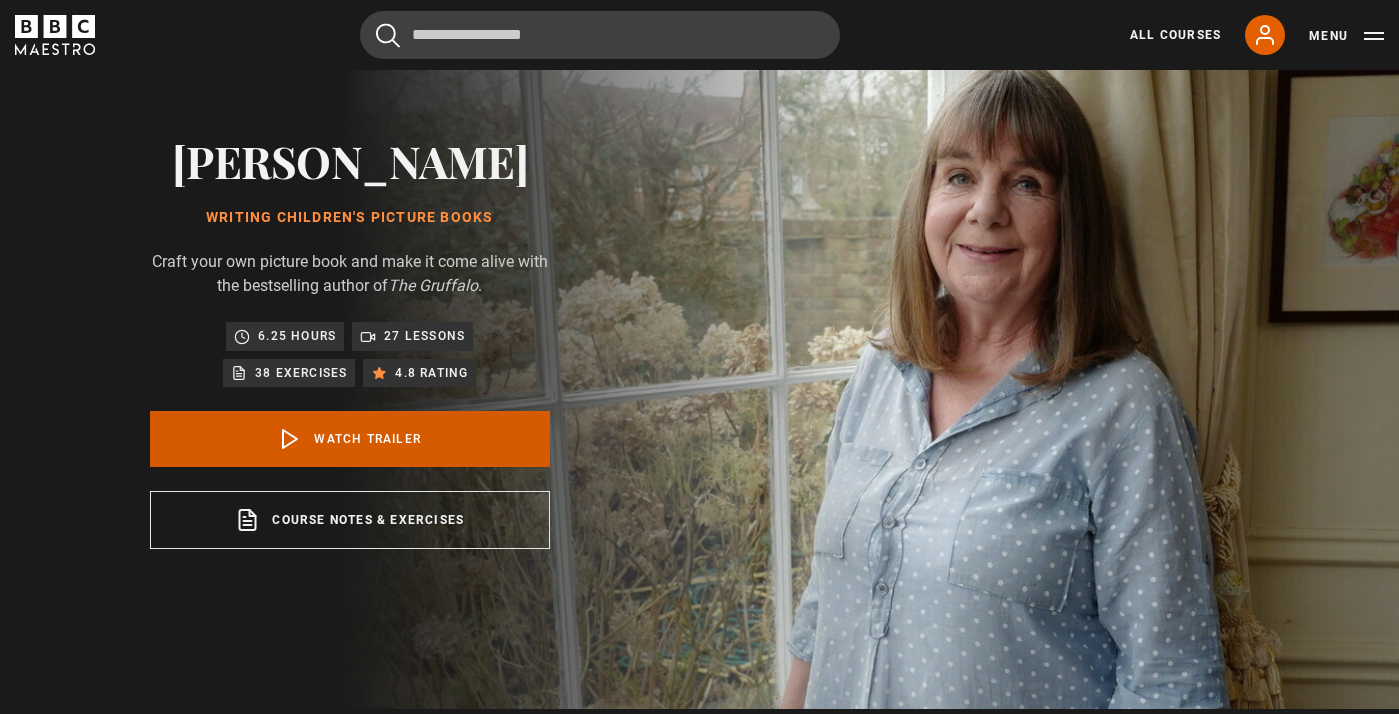 scroll, scrollTop: 95, scrollLeft: 0, axis: vertical 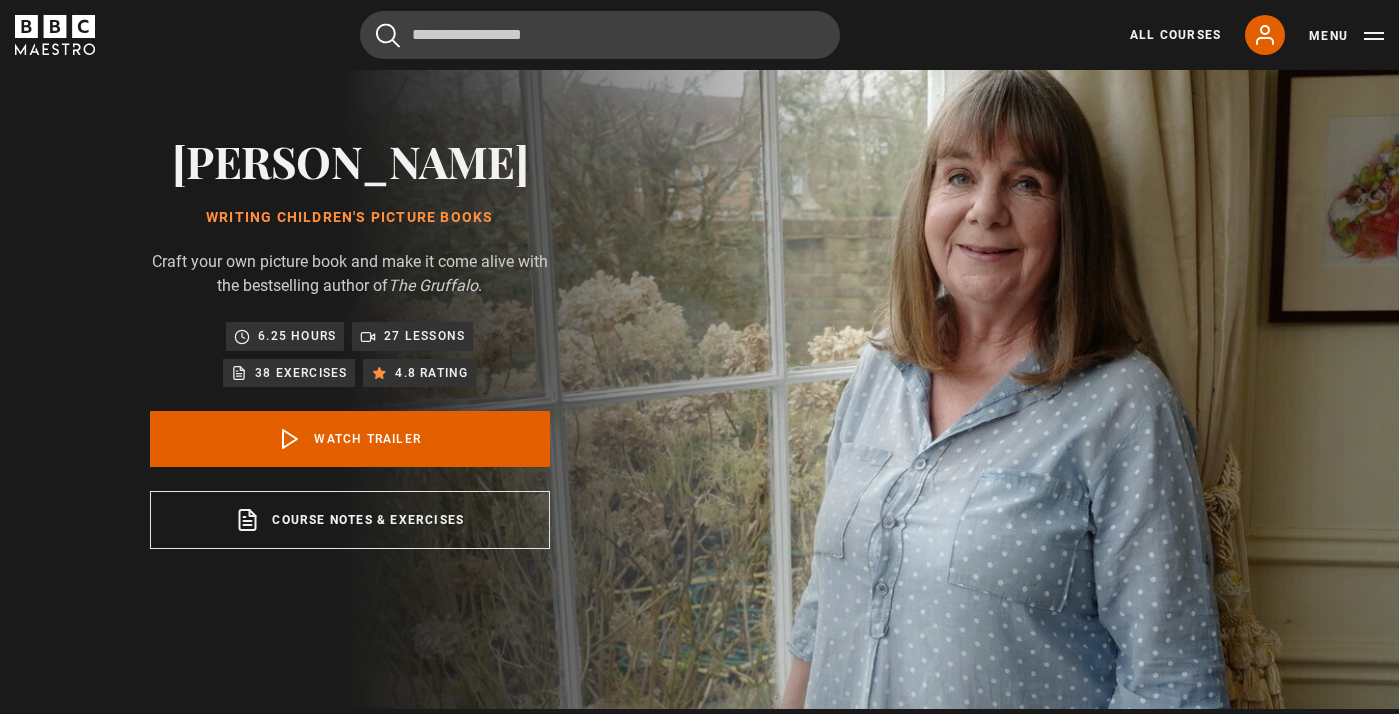 click on "6.25 hours" at bounding box center [297, 336] 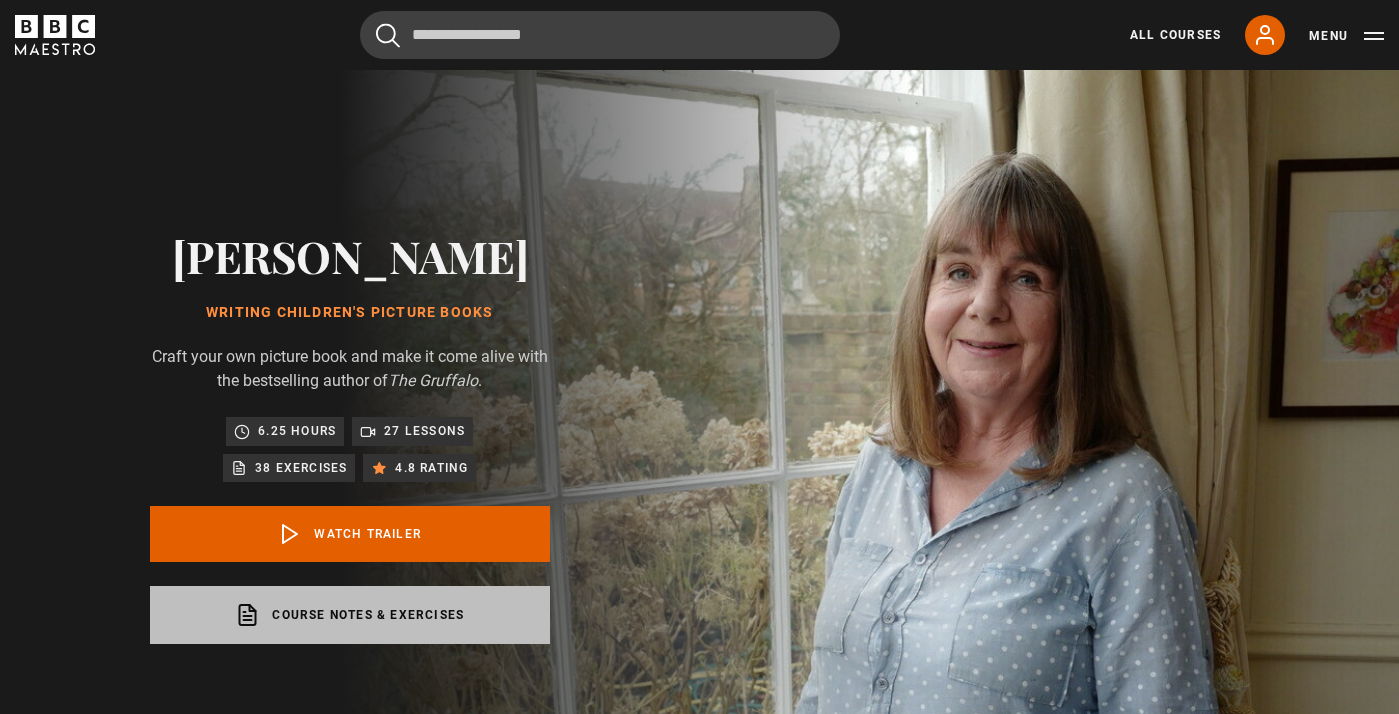 scroll, scrollTop: 0, scrollLeft: 0, axis: both 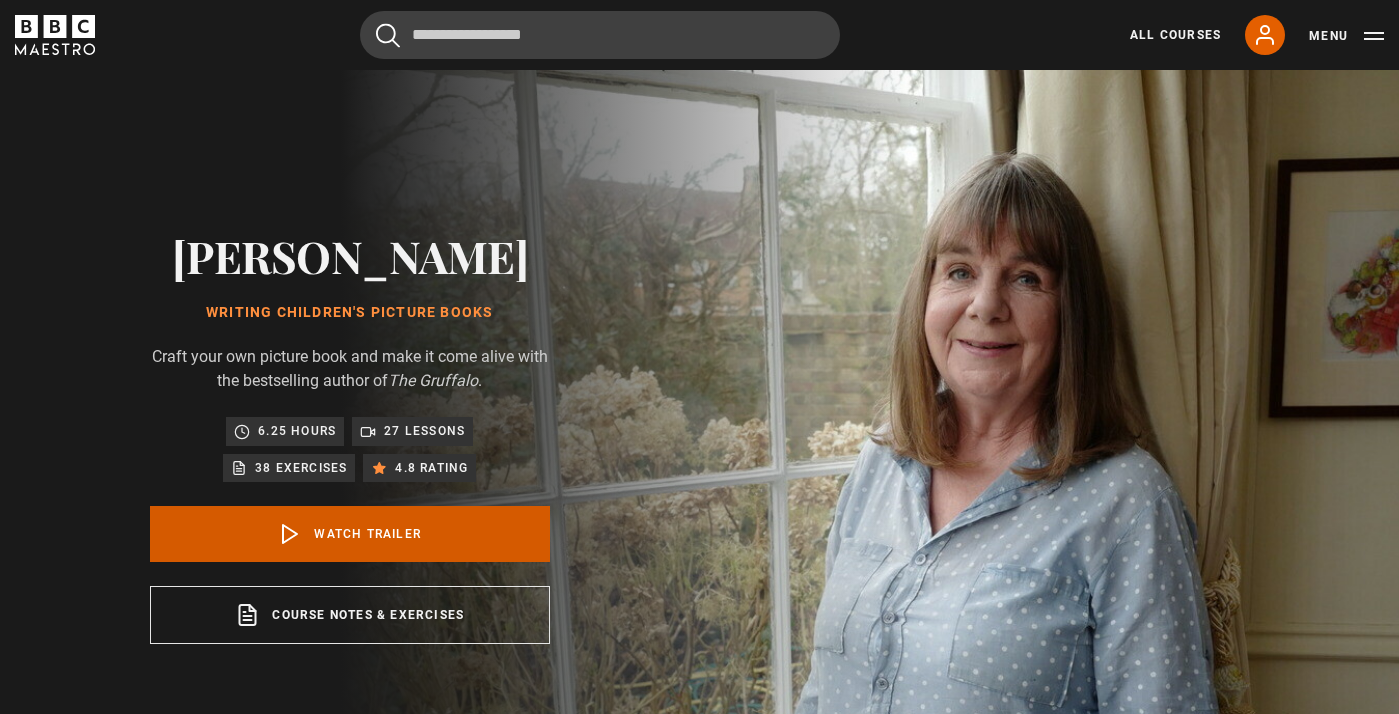 click on "Watch Trailer" at bounding box center (350, 534) 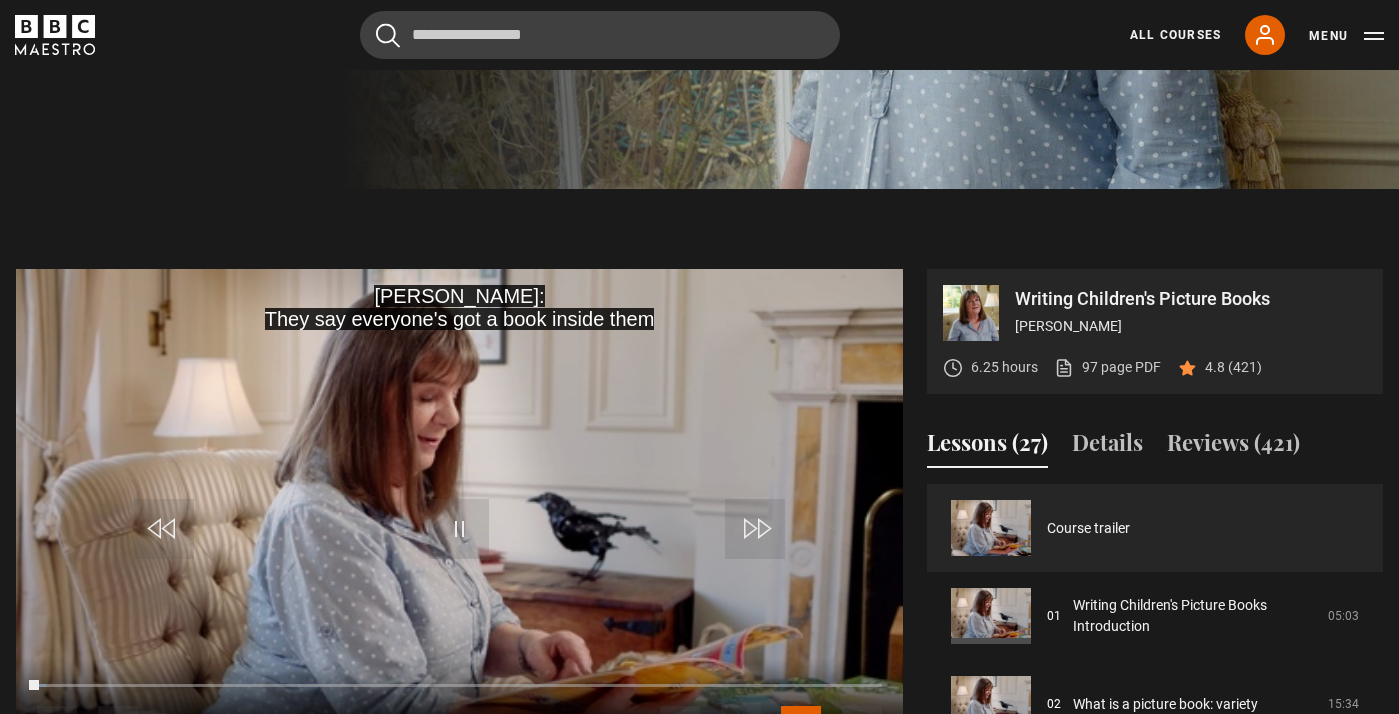 scroll, scrollTop: 802, scrollLeft: 0, axis: vertical 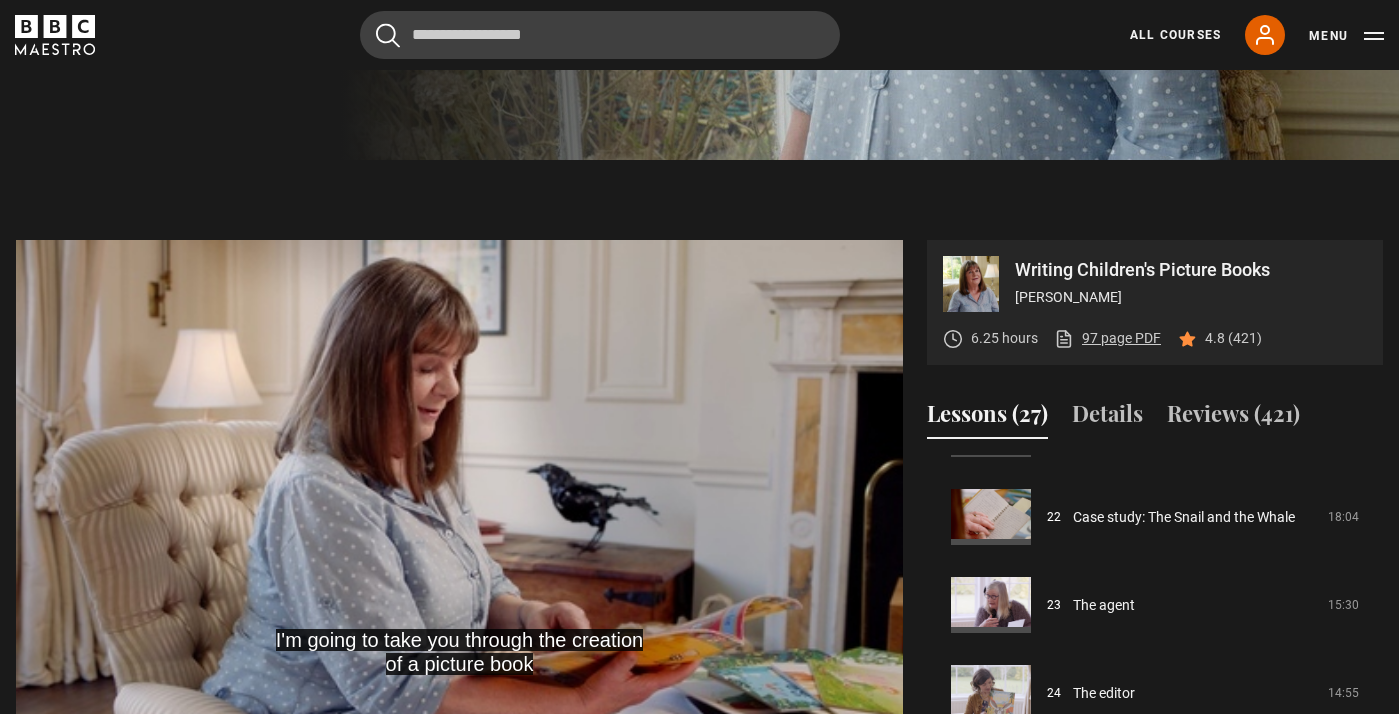 click on "97 page PDF
(opens in new tab)" at bounding box center (1107, 338) 